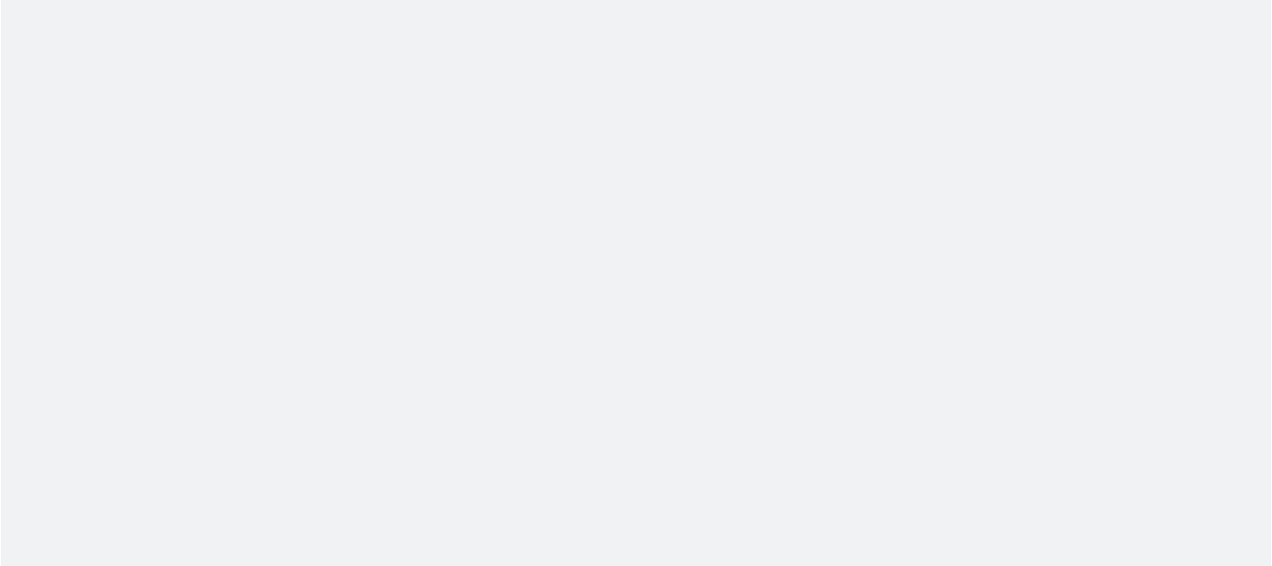 scroll, scrollTop: 0, scrollLeft: 0, axis: both 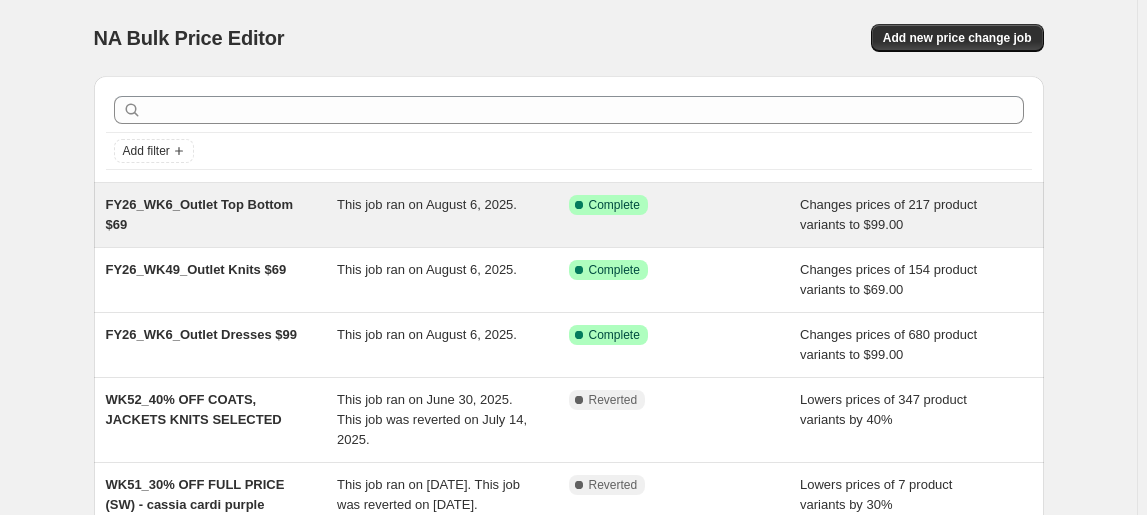 click on "FY26_WK6_Outlet Top Bottom $69" at bounding box center (222, 215) 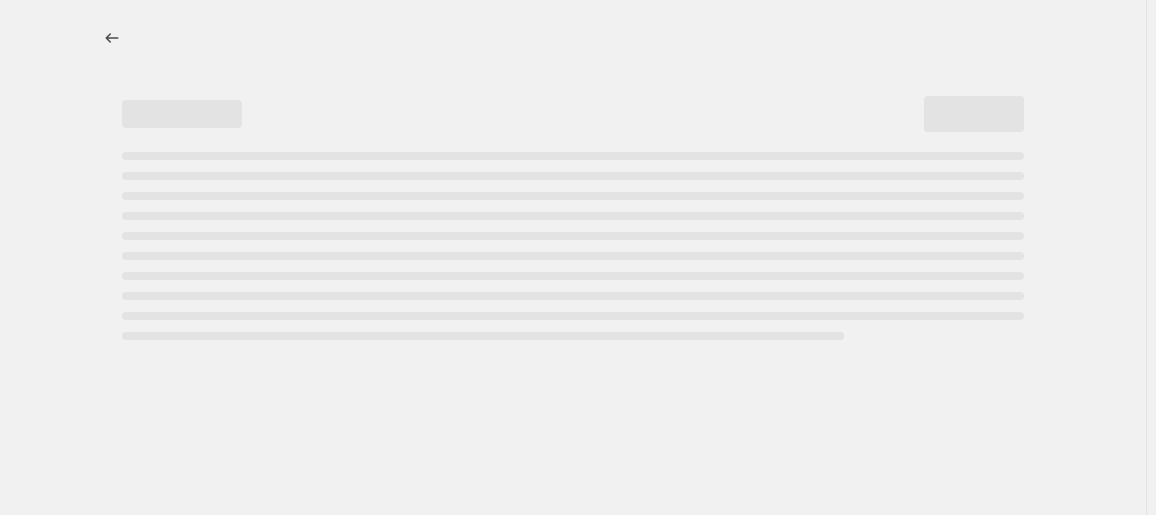 select on "no_change" 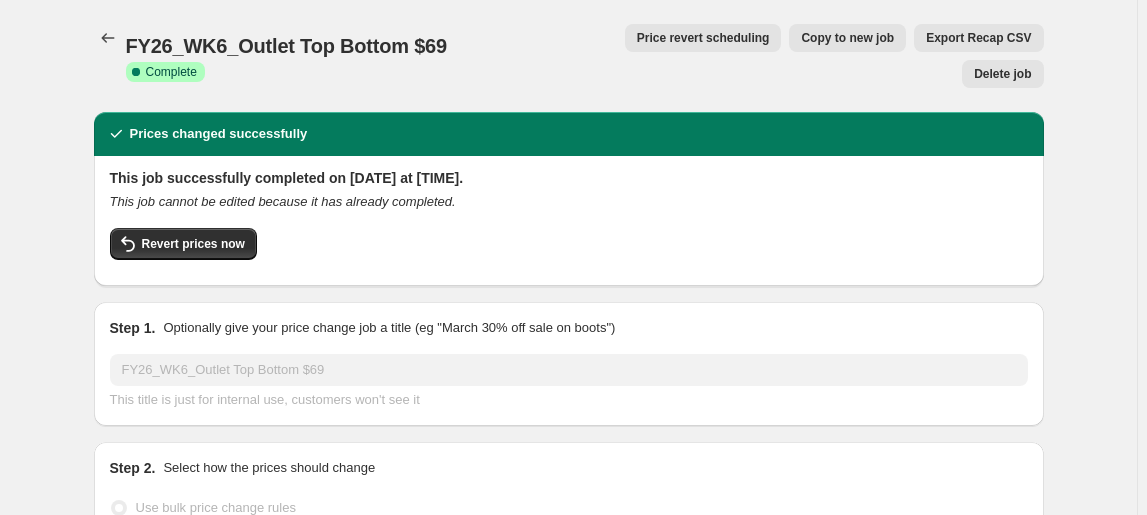 click on "Price revert scheduling" at bounding box center (703, 38) 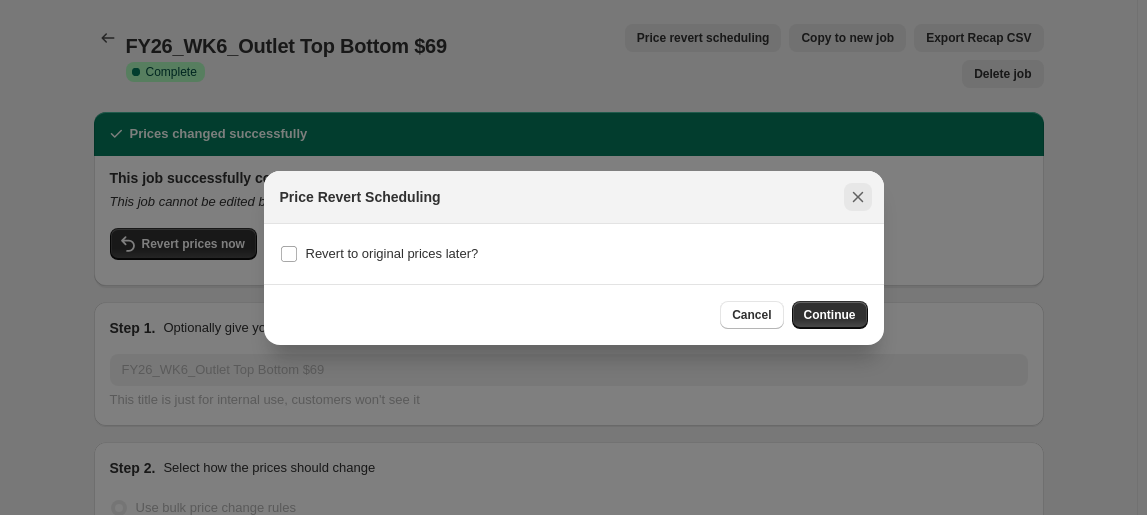 click 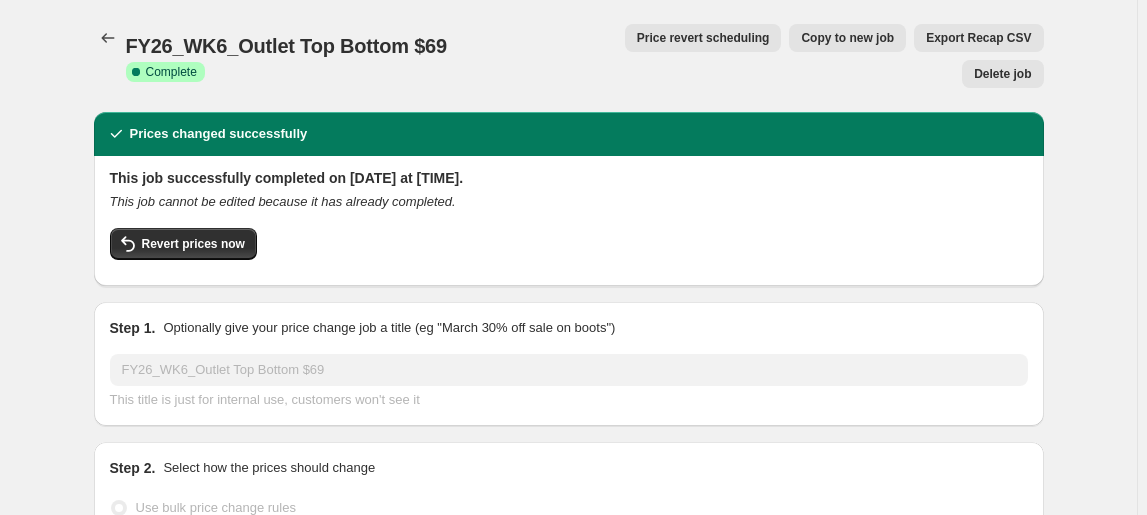 click on "Price revert scheduling" at bounding box center [703, 38] 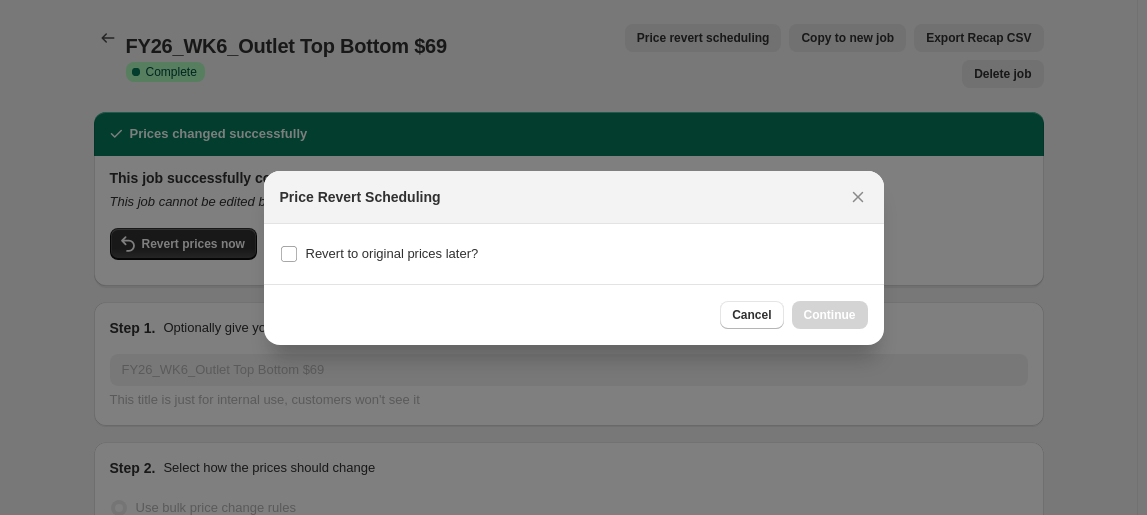 click at bounding box center [573, 257] 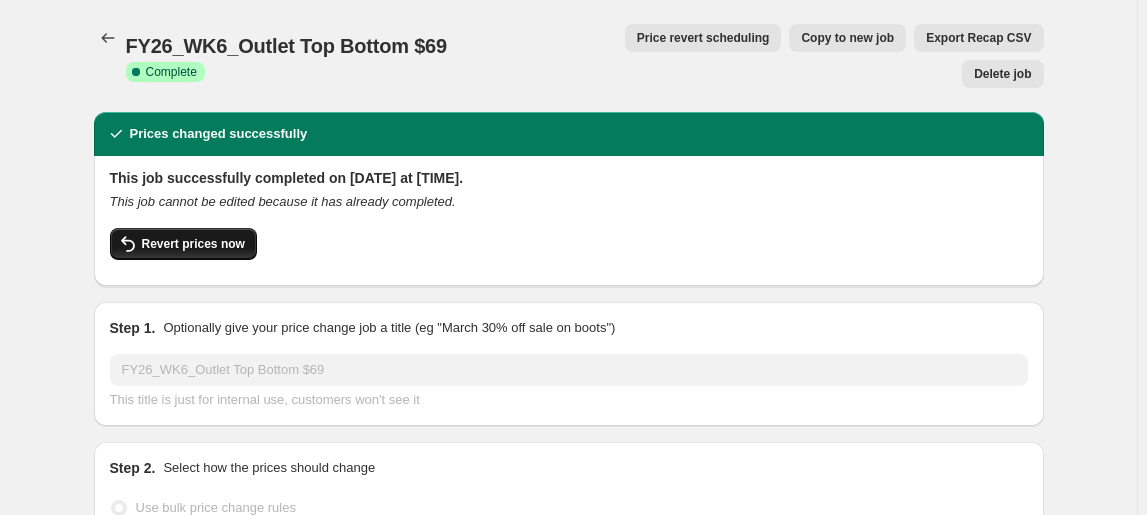 click on "Revert prices now" at bounding box center [193, 244] 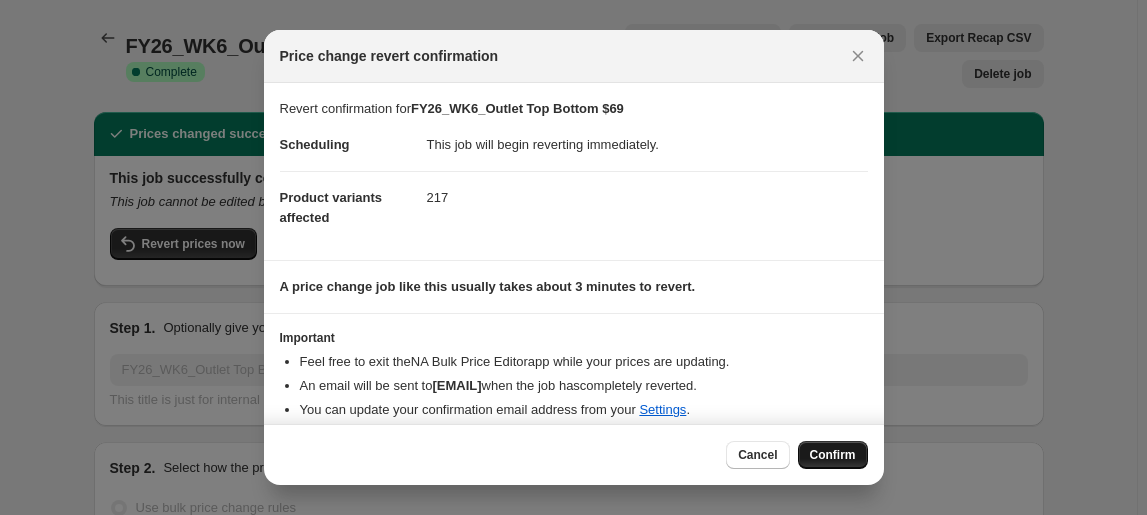 click on "Confirm" at bounding box center [833, 455] 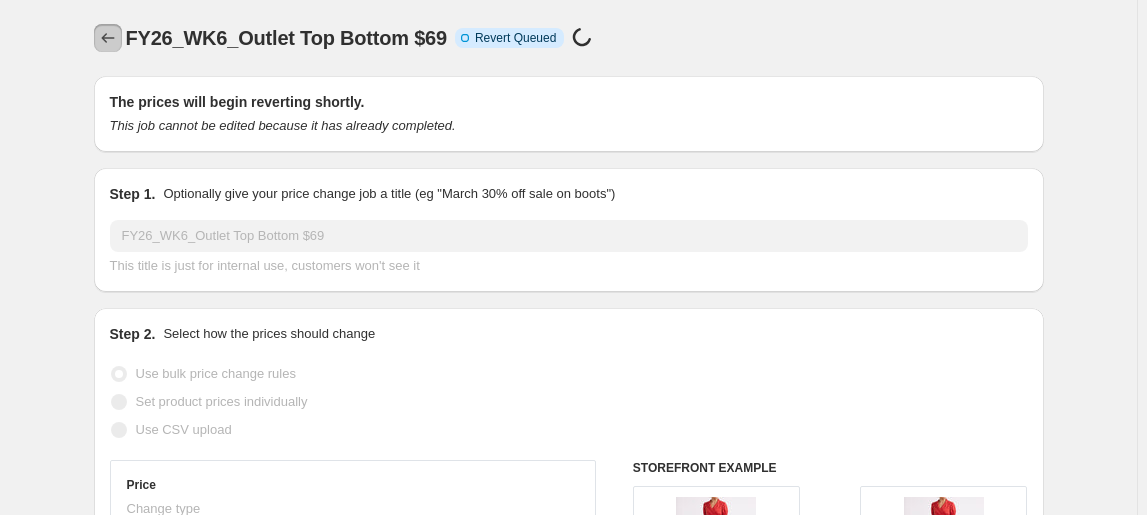 click 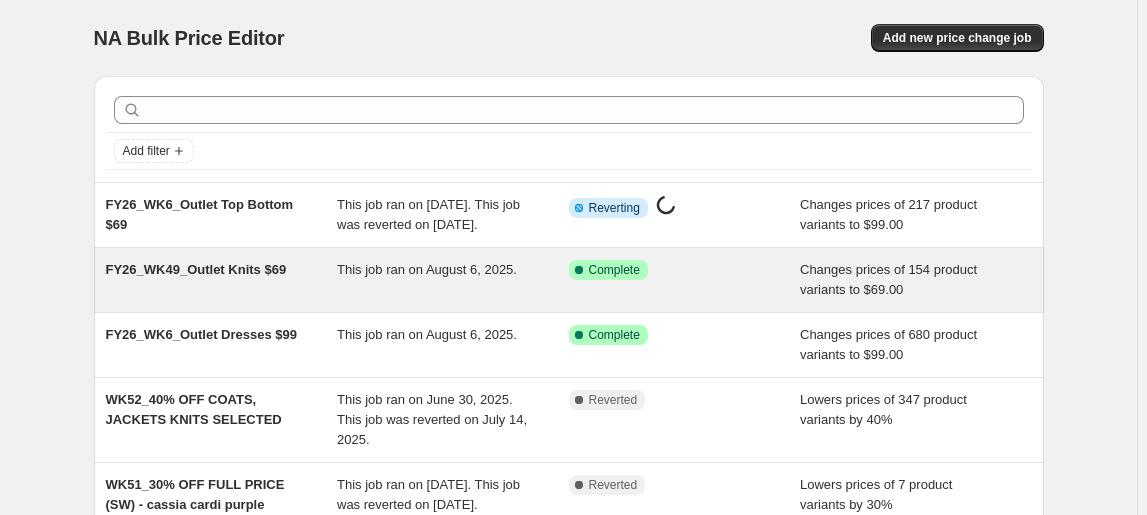 click on "This job ran on August 6, 2025." at bounding box center (453, 280) 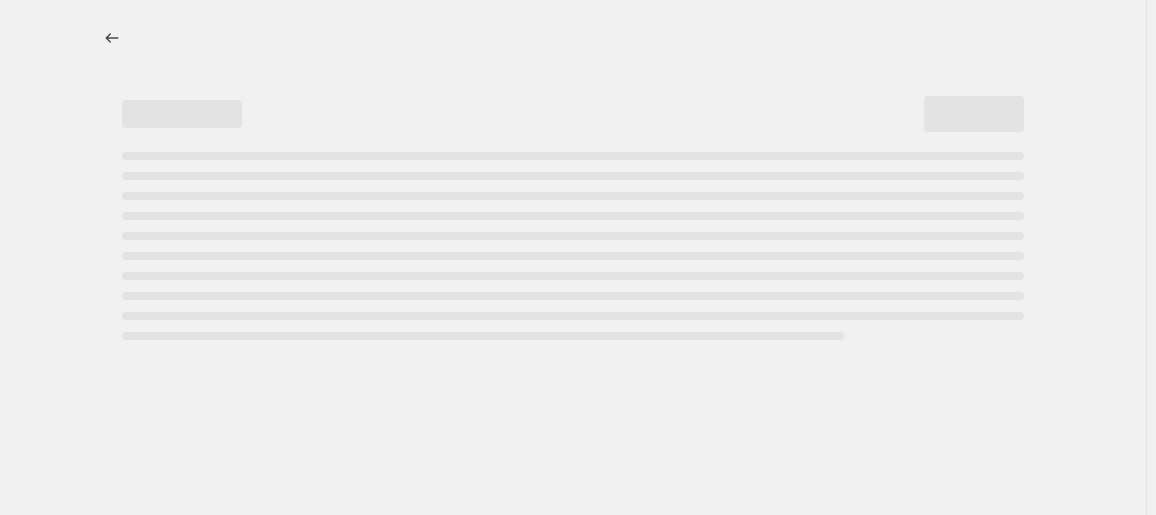 select on "no_change" 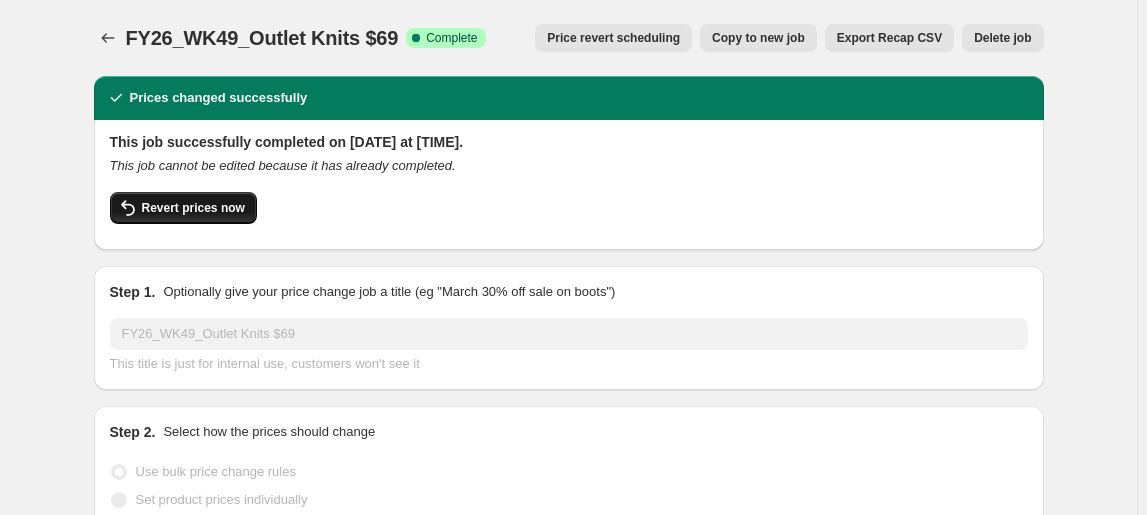 click on "Revert prices now" at bounding box center [193, 208] 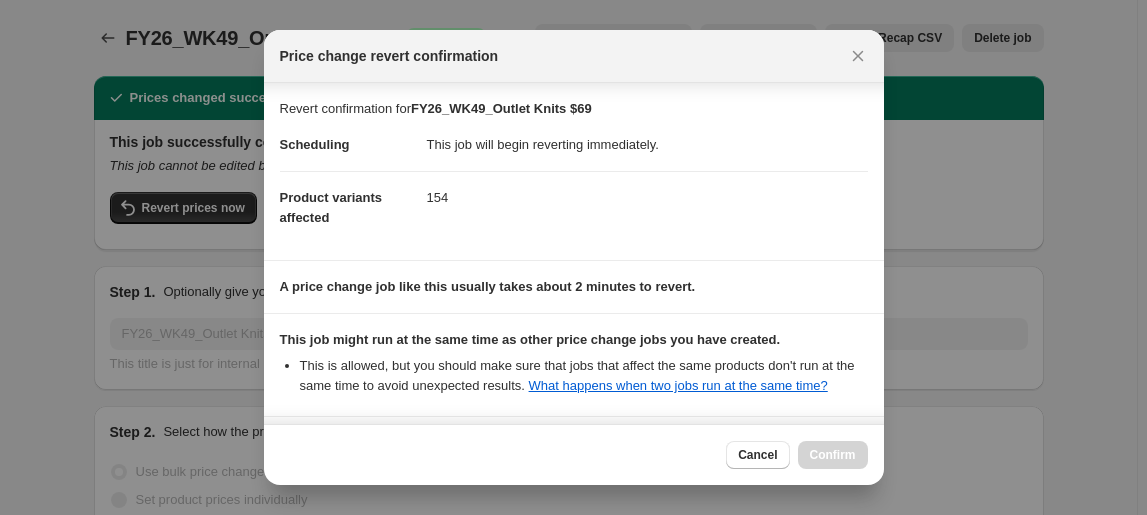 scroll, scrollTop: 222, scrollLeft: 0, axis: vertical 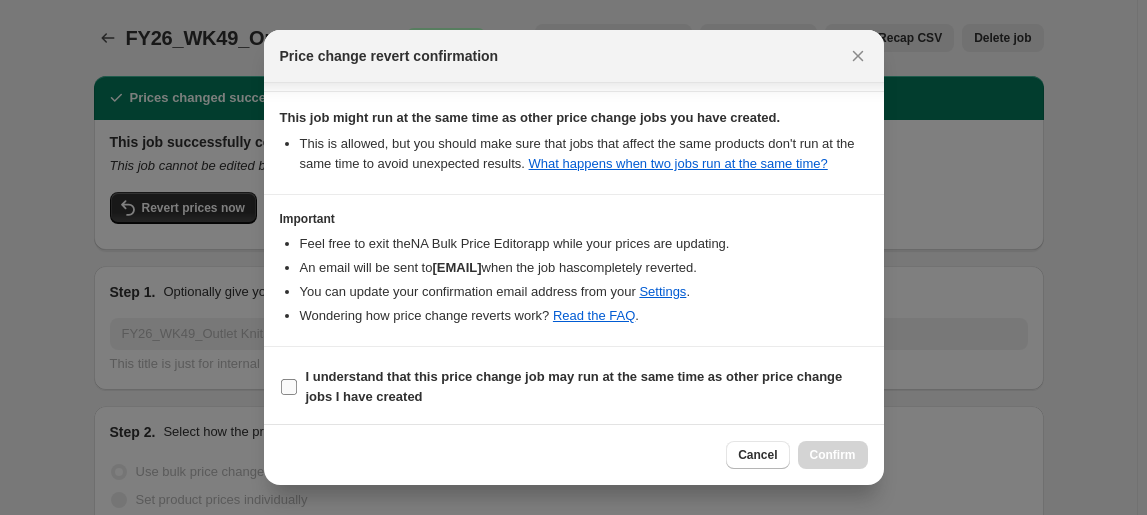 click on "I understand that this price change job may run at the same time as other price change jobs I have created" at bounding box center [574, 386] 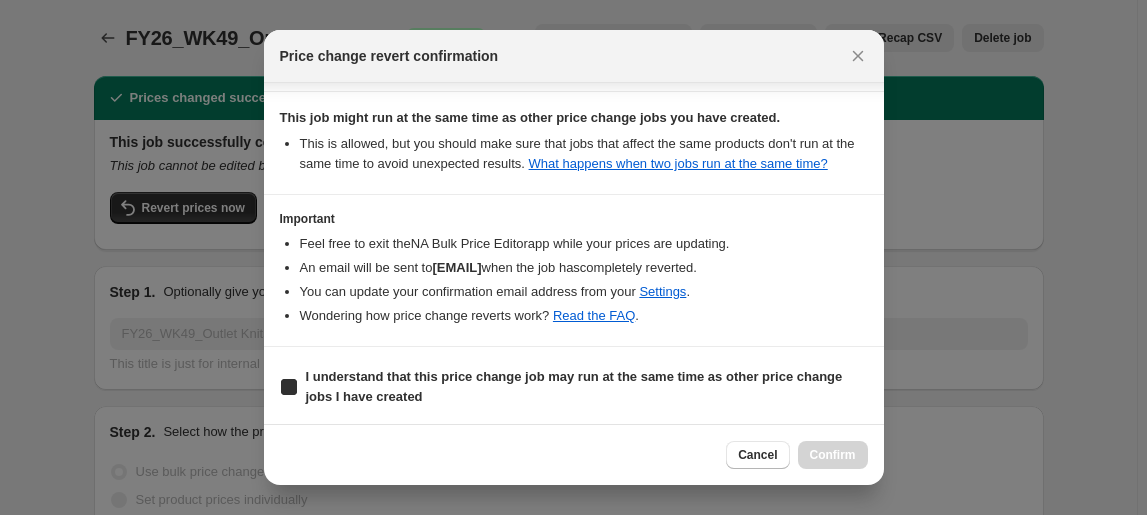 checkbox on "true" 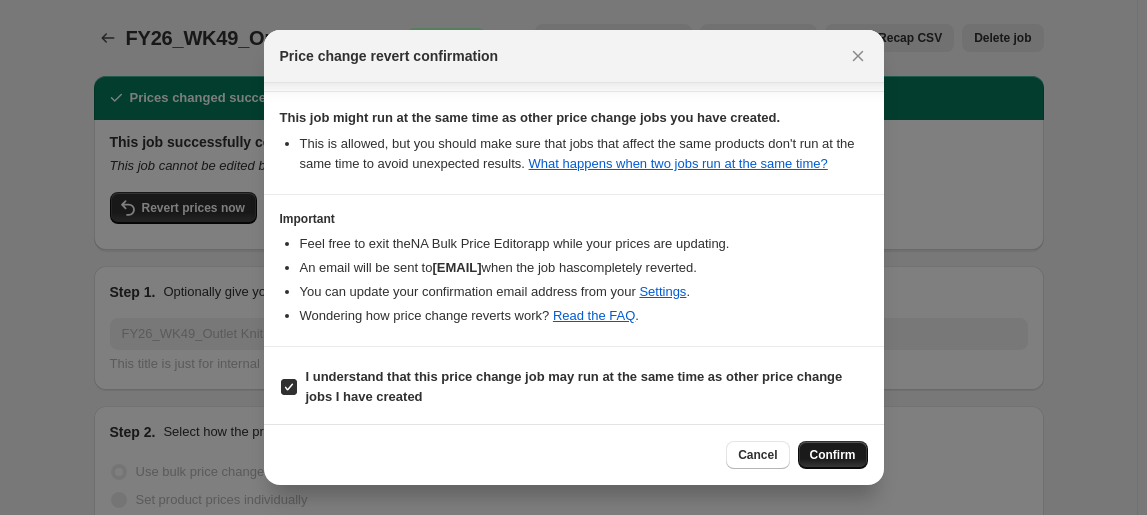 click on "Confirm" at bounding box center [833, 455] 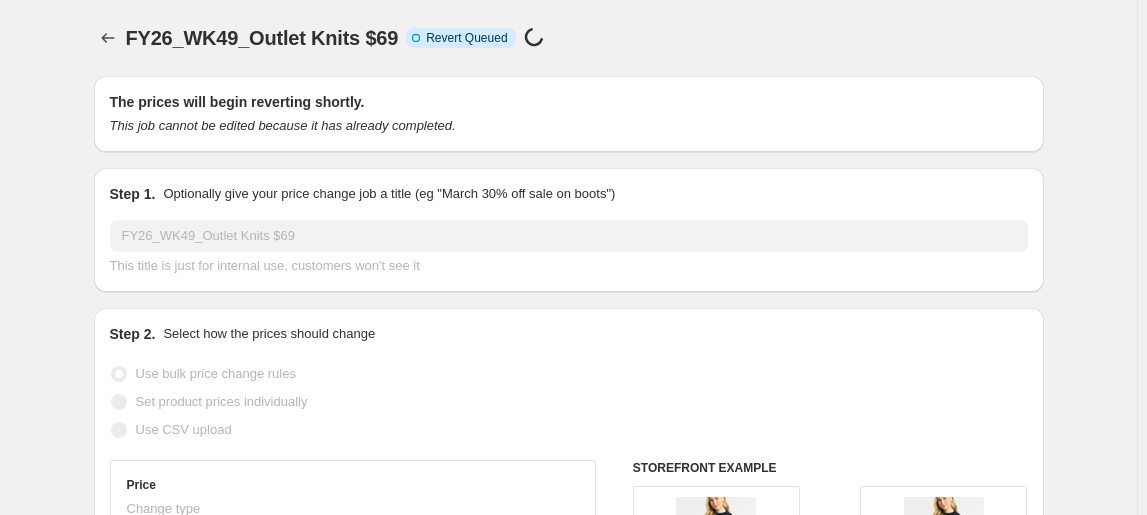 click on "FY26_WK49_Outlet Knits $69" at bounding box center (262, 38) 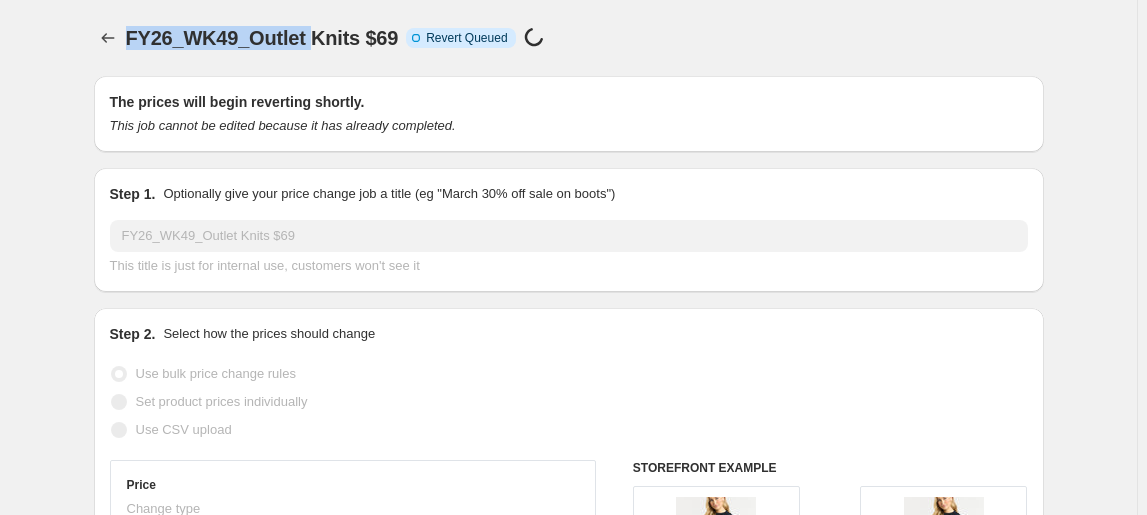 click at bounding box center [110, 38] 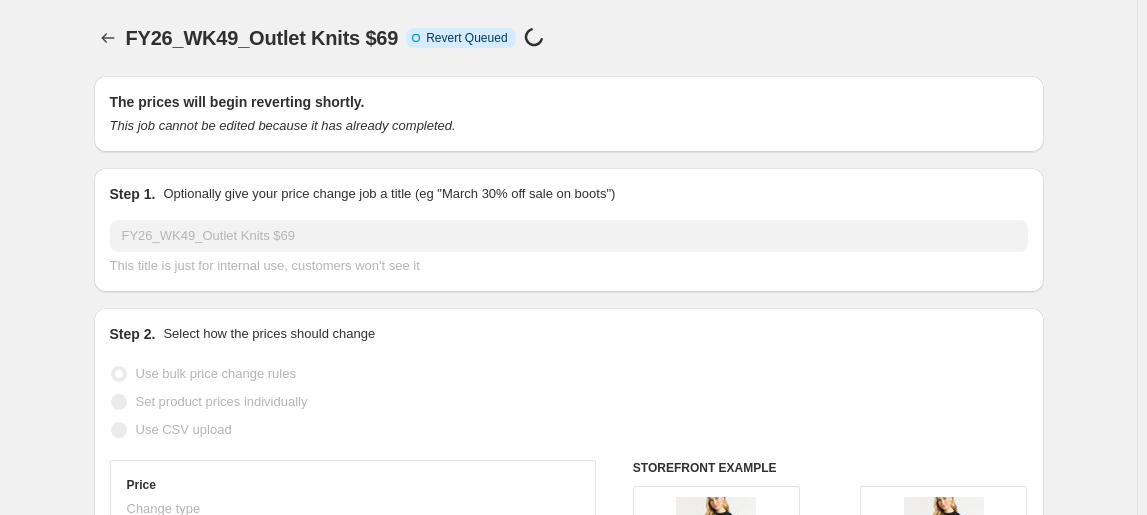 click at bounding box center [110, 38] 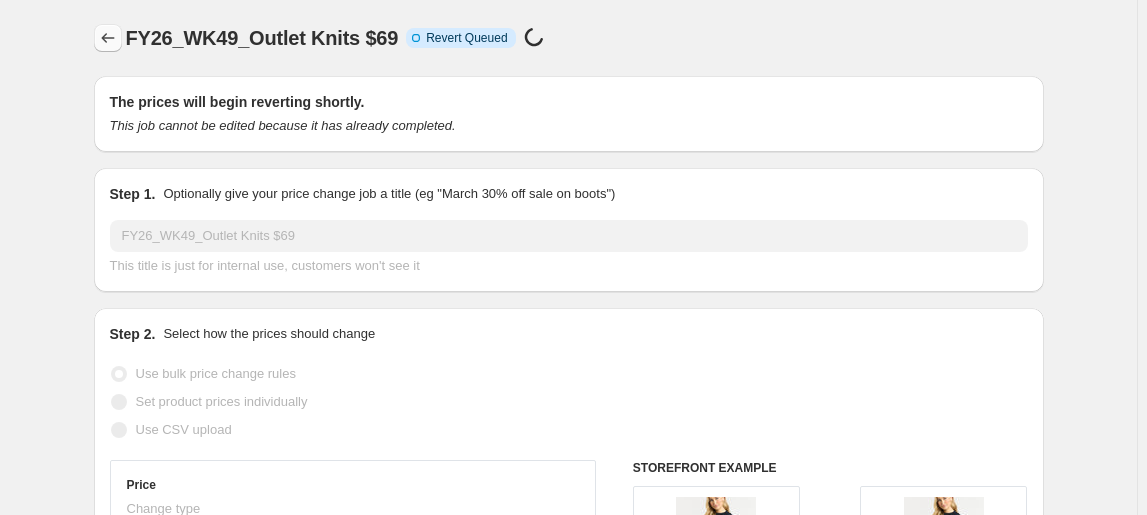 click 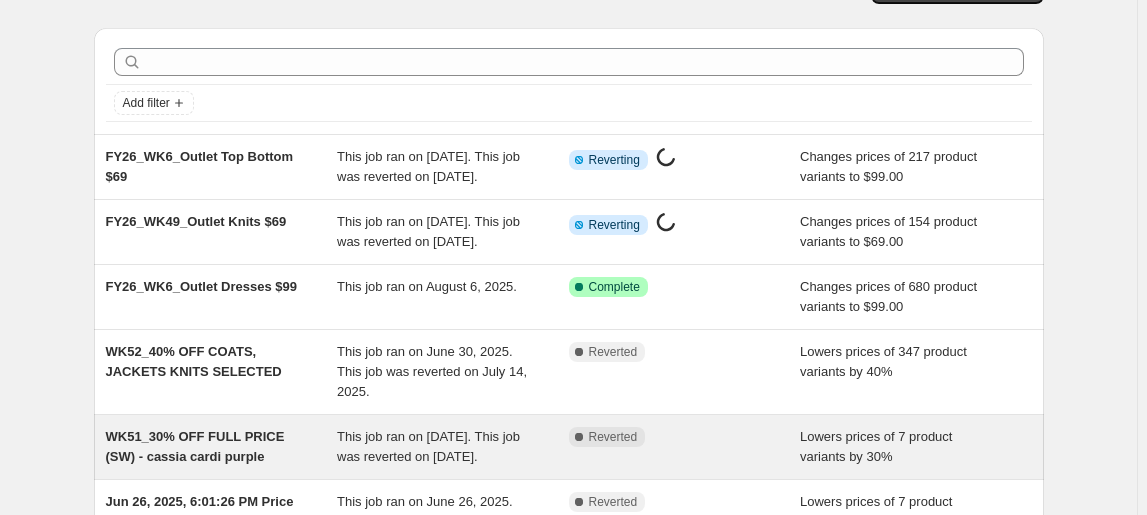 scroll, scrollTop: 181, scrollLeft: 0, axis: vertical 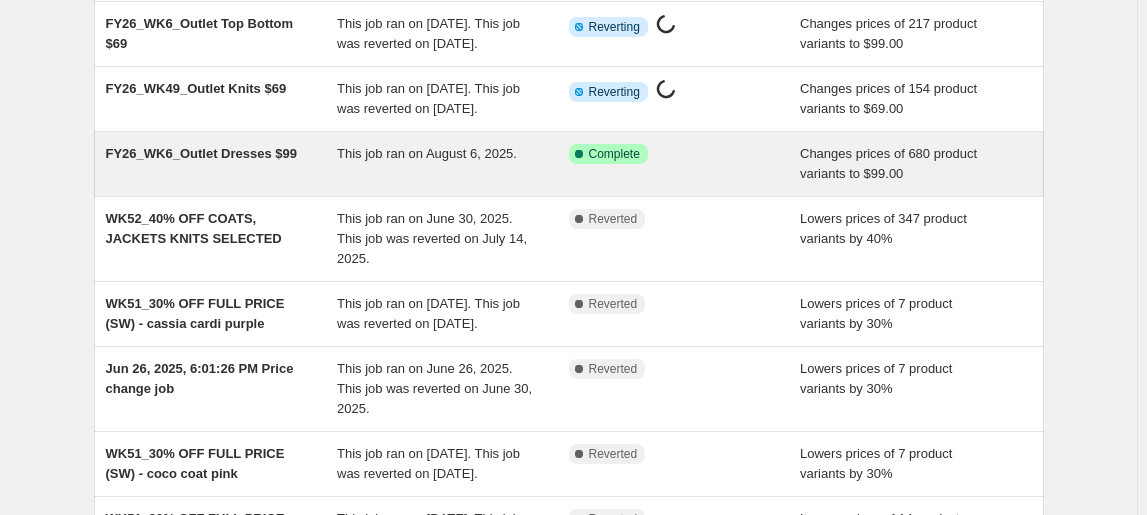 click on "This job ran on August 6, 2025." at bounding box center [427, 153] 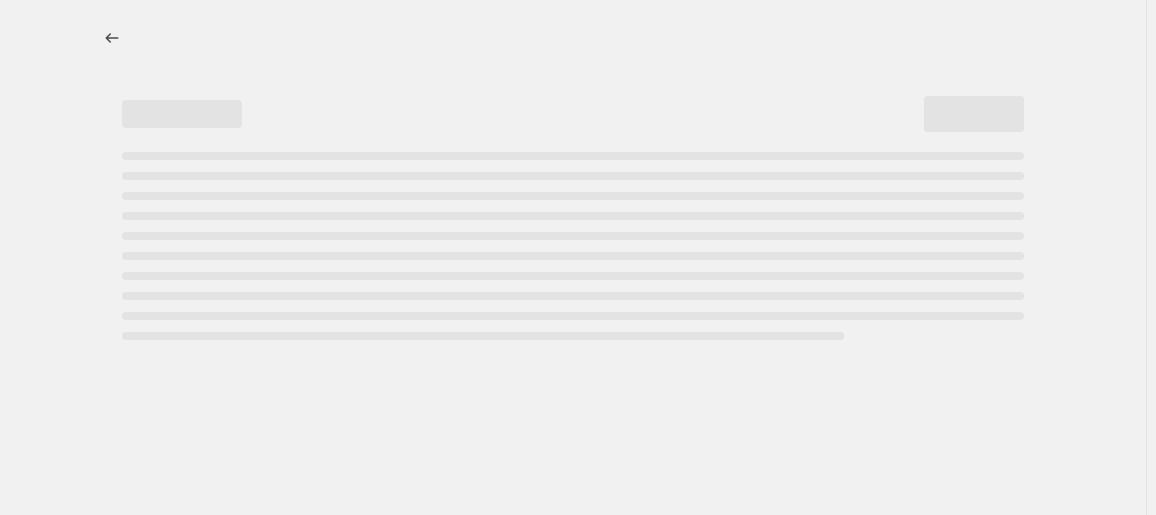 select on "no_change" 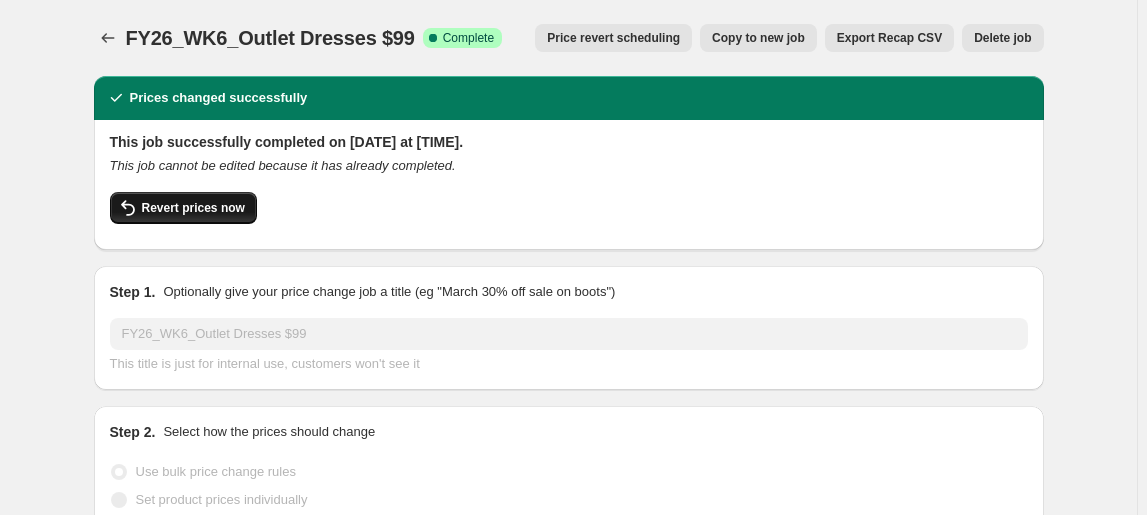 click on "Revert prices now" at bounding box center (193, 208) 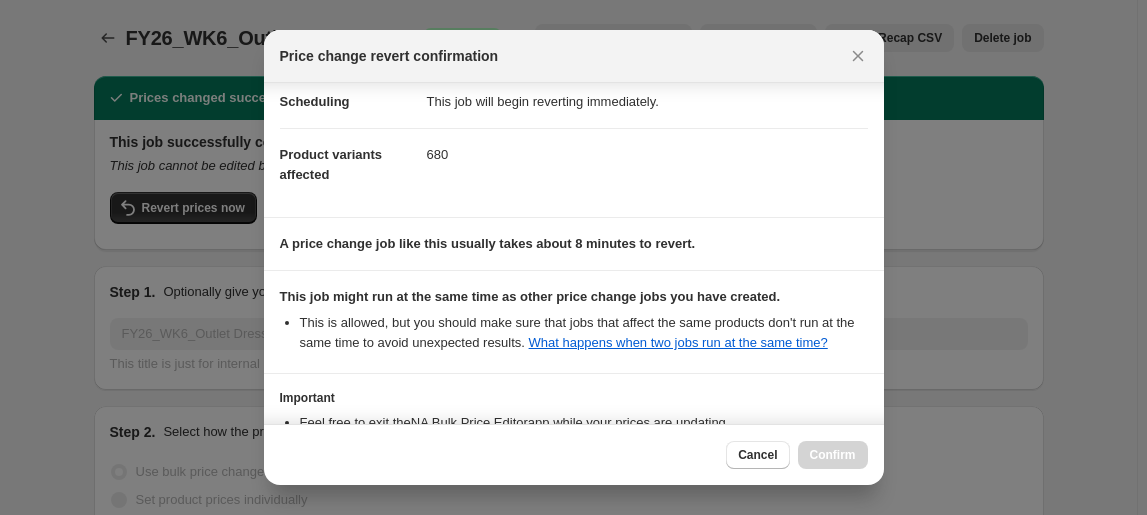 scroll, scrollTop: 222, scrollLeft: 0, axis: vertical 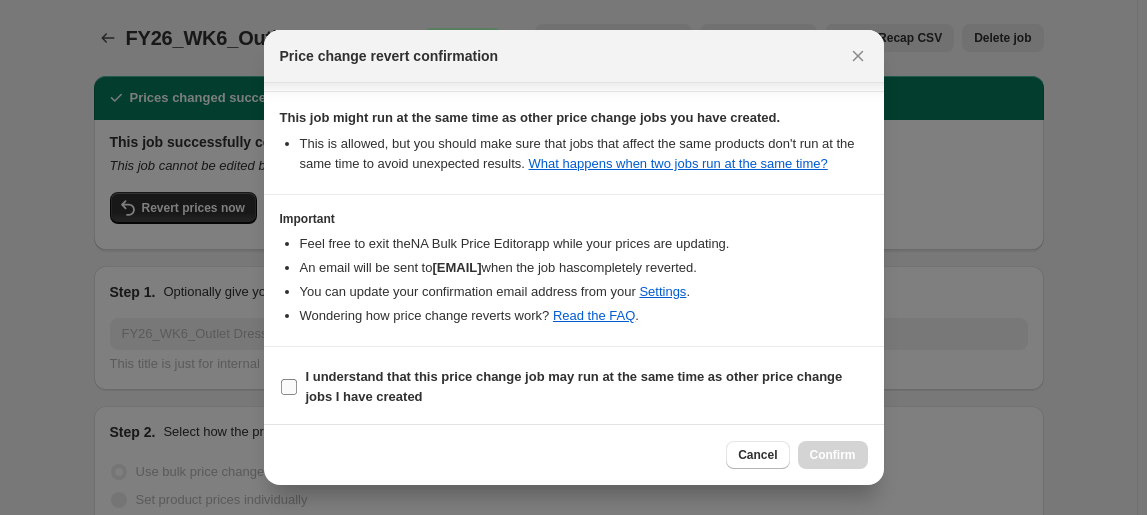 click on "I understand that this price change job may run at the same time as other price change jobs I have created" at bounding box center [574, 386] 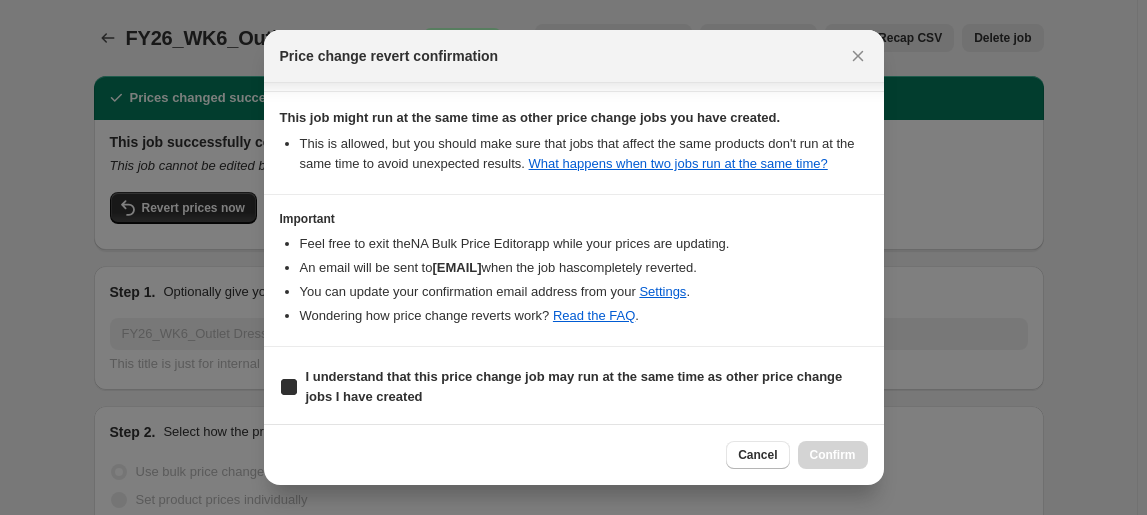 checkbox on "true" 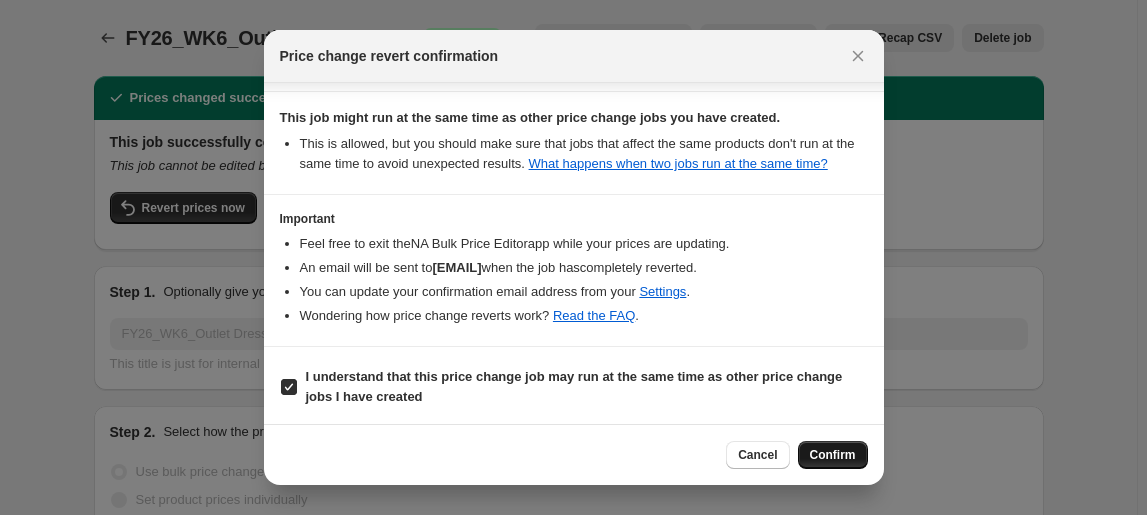 click on "Confirm" at bounding box center [833, 455] 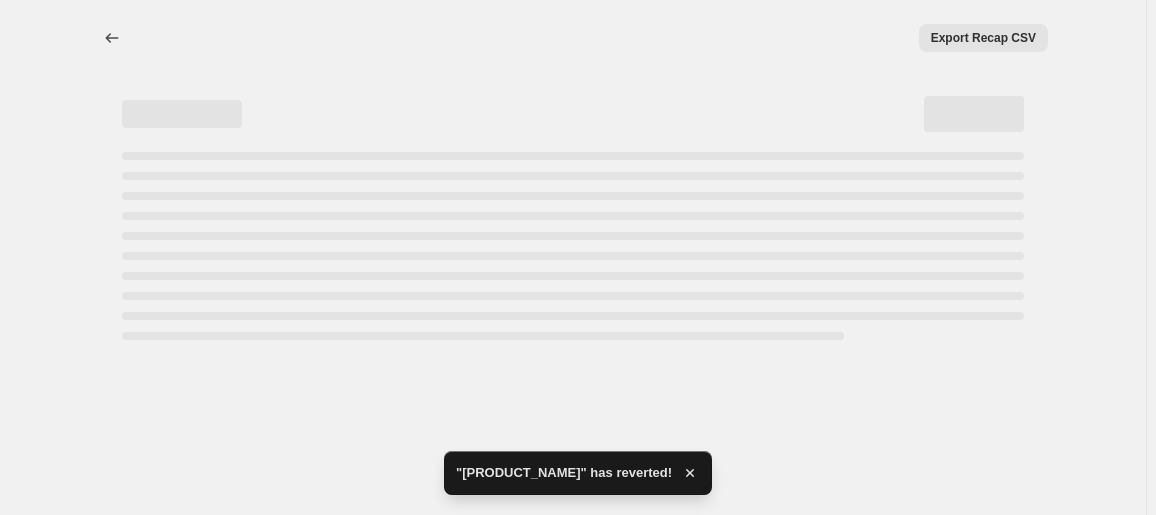 select on "no_change" 